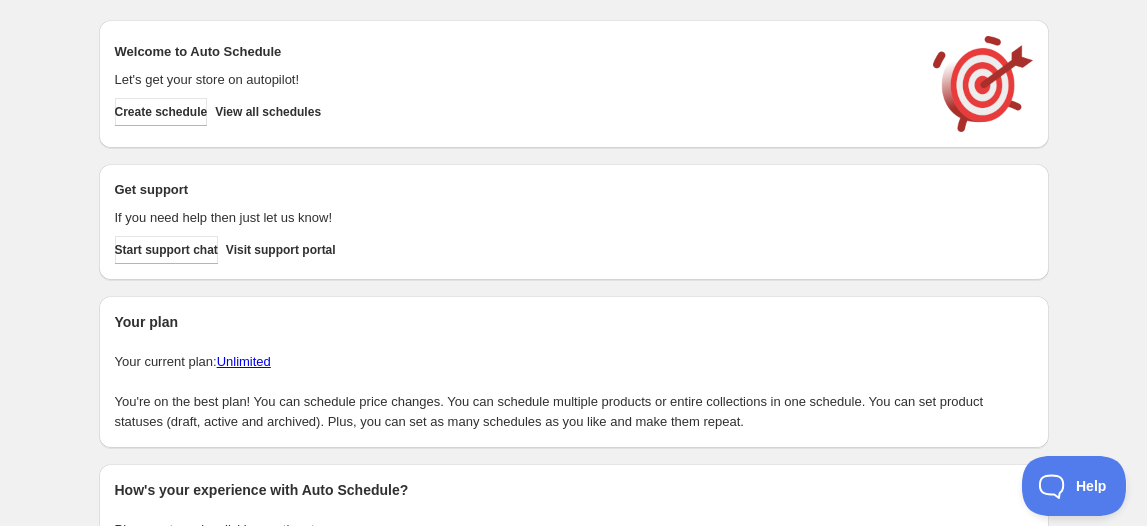 scroll, scrollTop: 0, scrollLeft: 0, axis: both 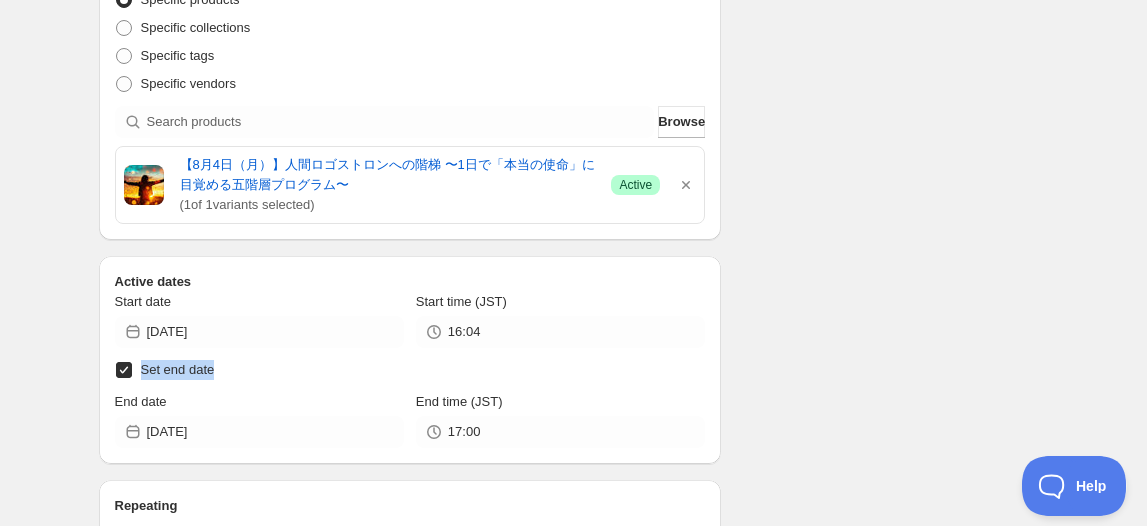 drag, startPoint x: 226, startPoint y: 367, endPoint x: 140, endPoint y: 378, distance: 86.70064 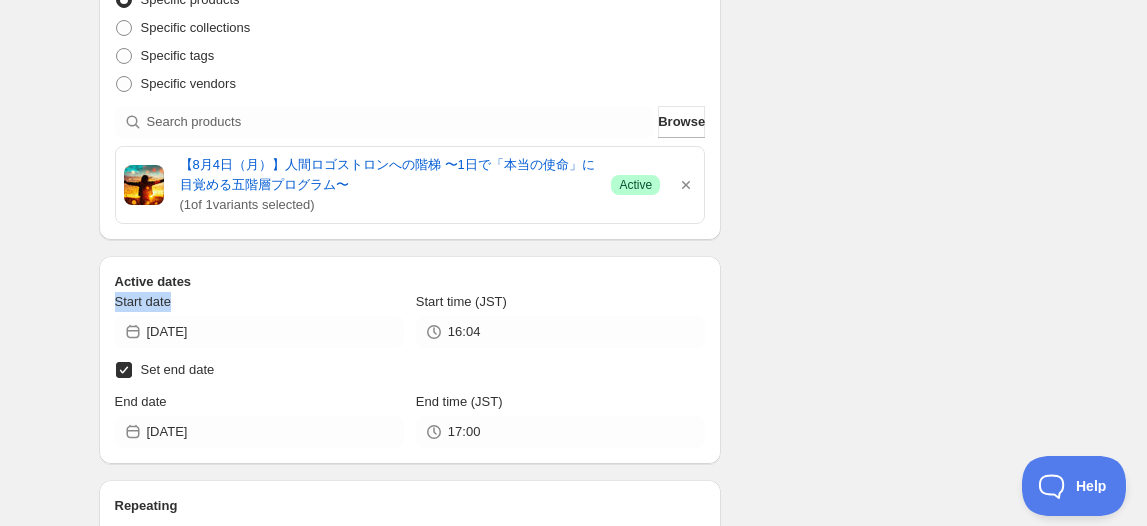 drag, startPoint x: 107, startPoint y: 300, endPoint x: 171, endPoint y: 304, distance: 64.12488 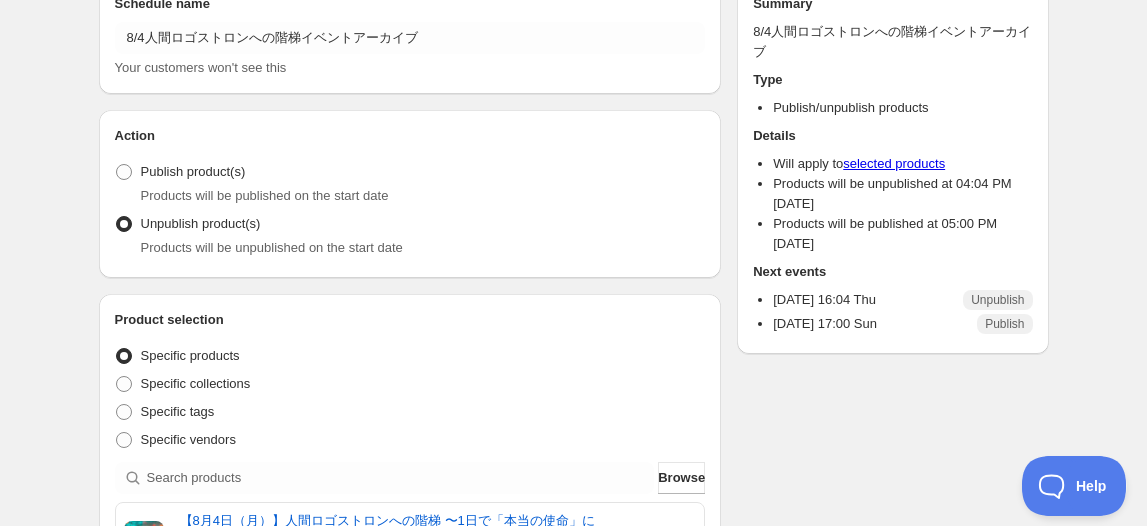 scroll, scrollTop: 88, scrollLeft: 0, axis: vertical 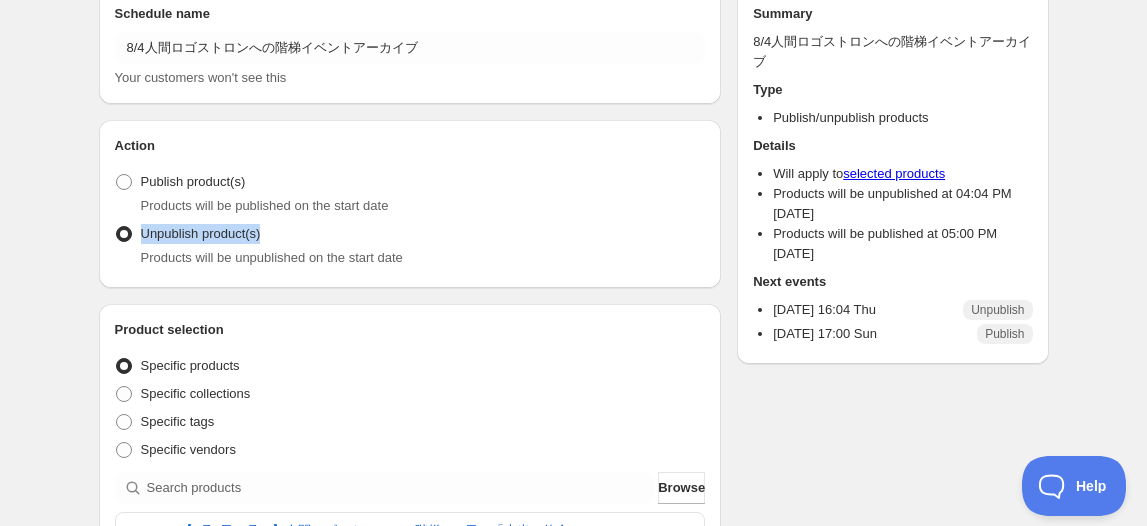 drag, startPoint x: 268, startPoint y: 230, endPoint x: 141, endPoint y: 233, distance: 127.03543 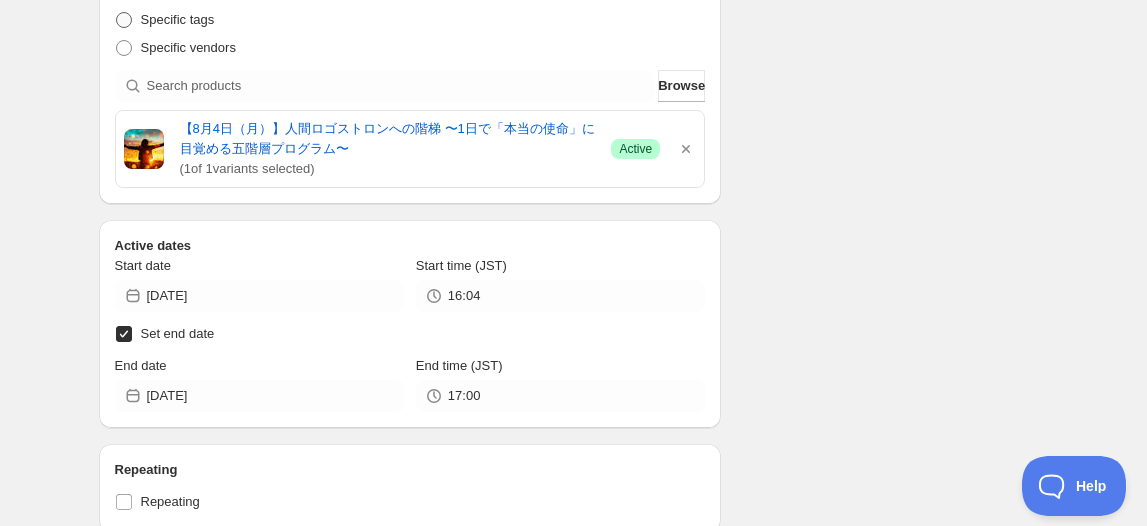 scroll, scrollTop: 452, scrollLeft: 0, axis: vertical 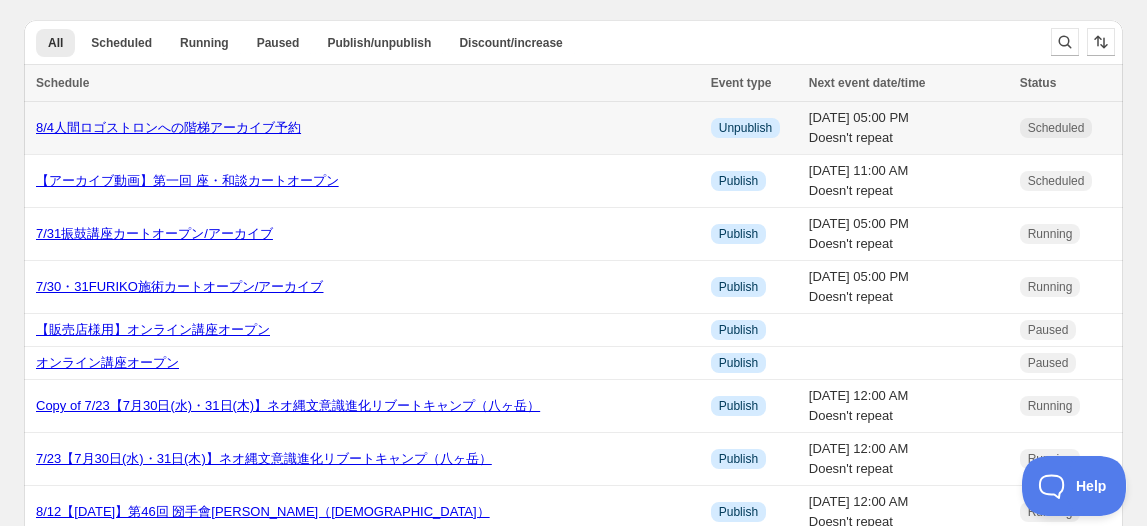 click on "8/4人間ロゴストロンへの階梯アーカイブ予約" at bounding box center (364, 128) 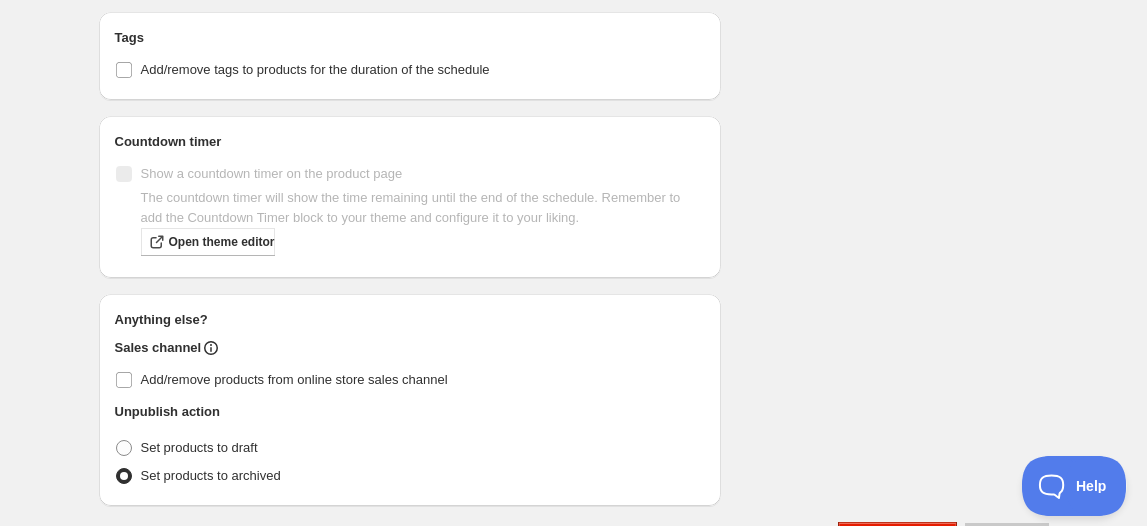 scroll, scrollTop: 1000, scrollLeft: 0, axis: vertical 